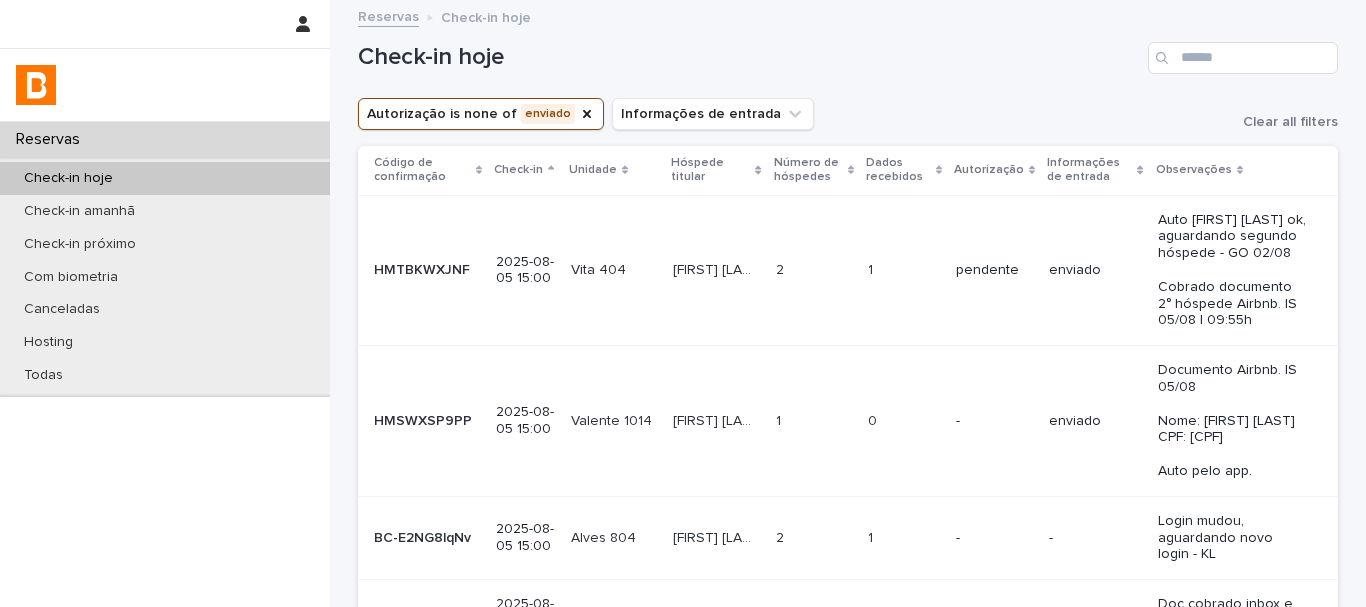scroll, scrollTop: 0, scrollLeft: 0, axis: both 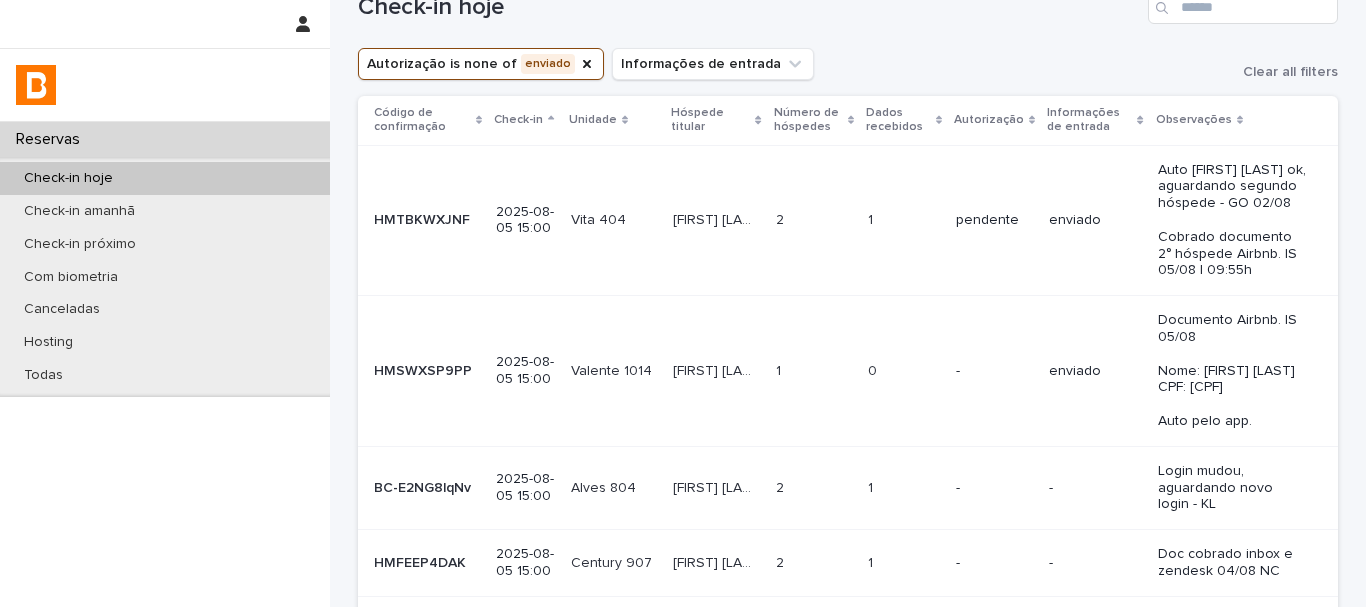 click at bounding box center (904, 220) 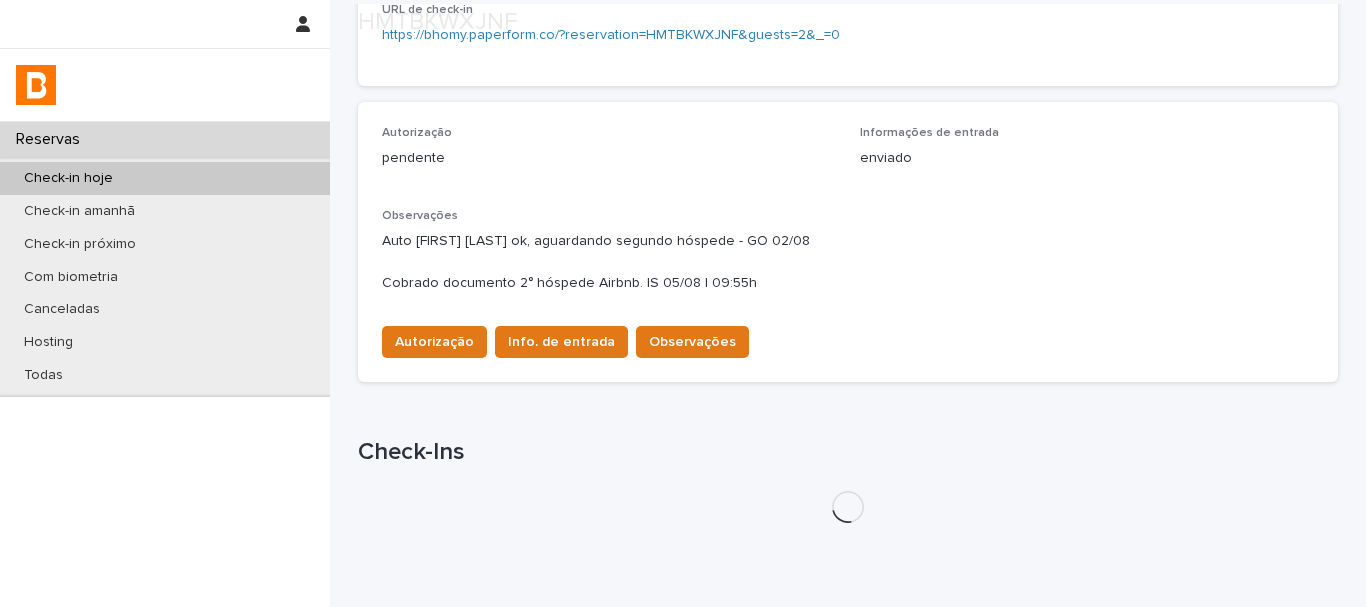 scroll, scrollTop: 555, scrollLeft: 0, axis: vertical 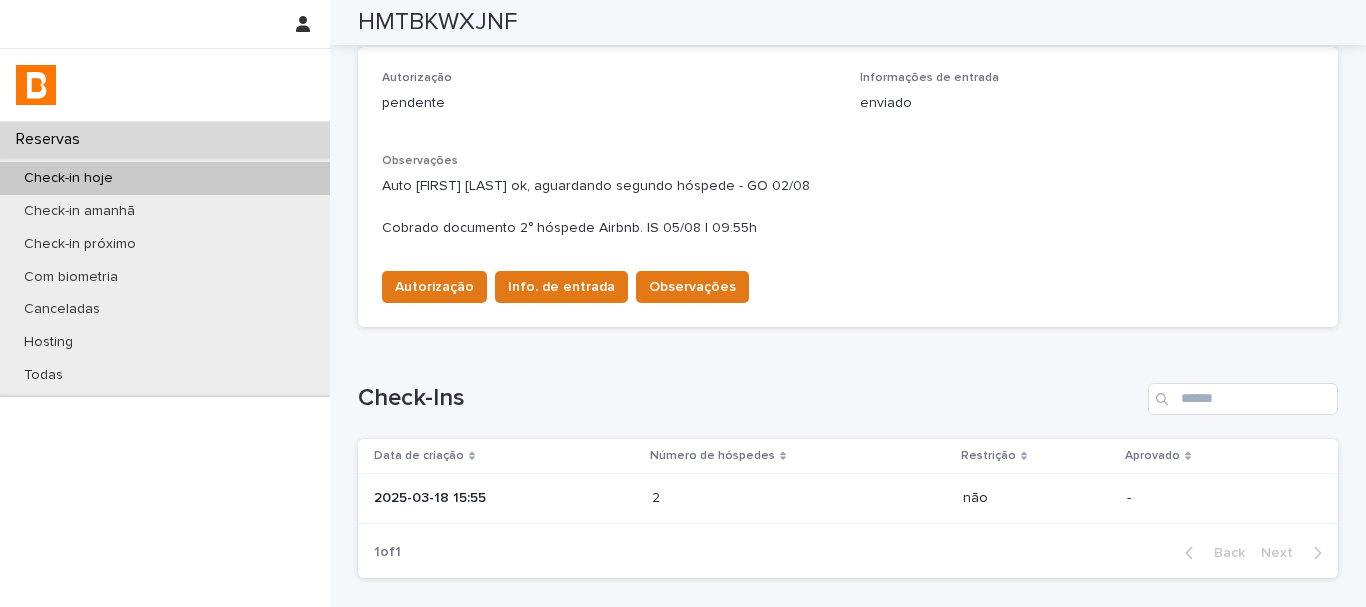 click on "2" at bounding box center (658, 496) 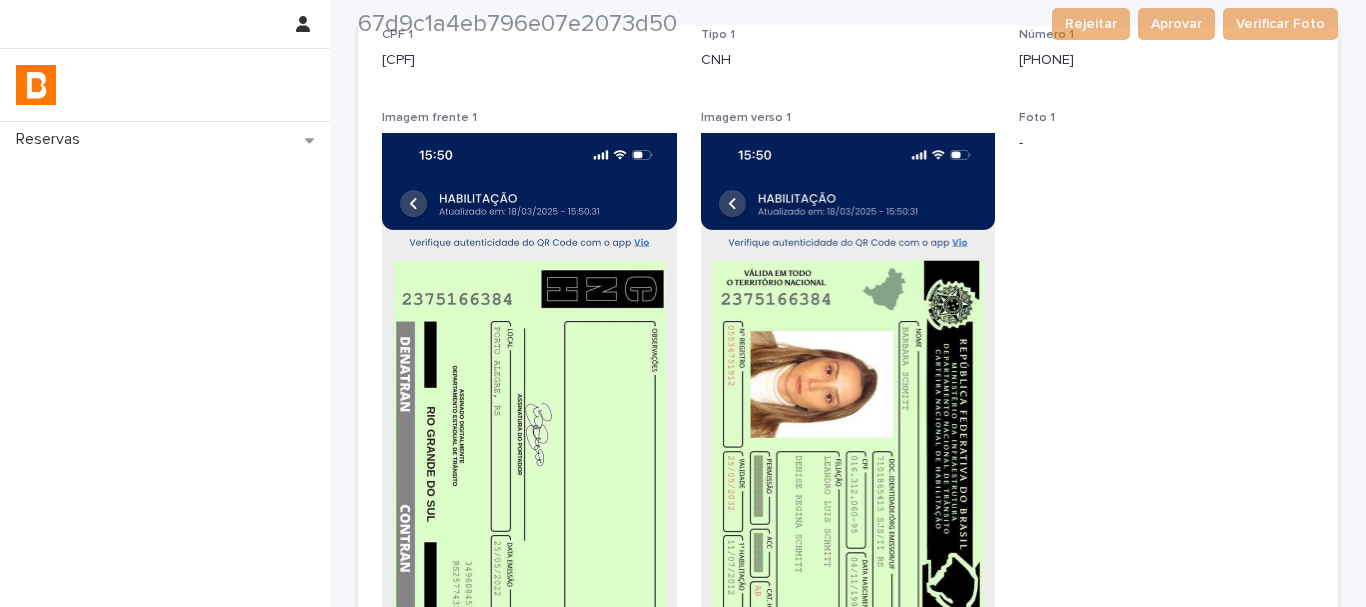 scroll, scrollTop: 100, scrollLeft: 0, axis: vertical 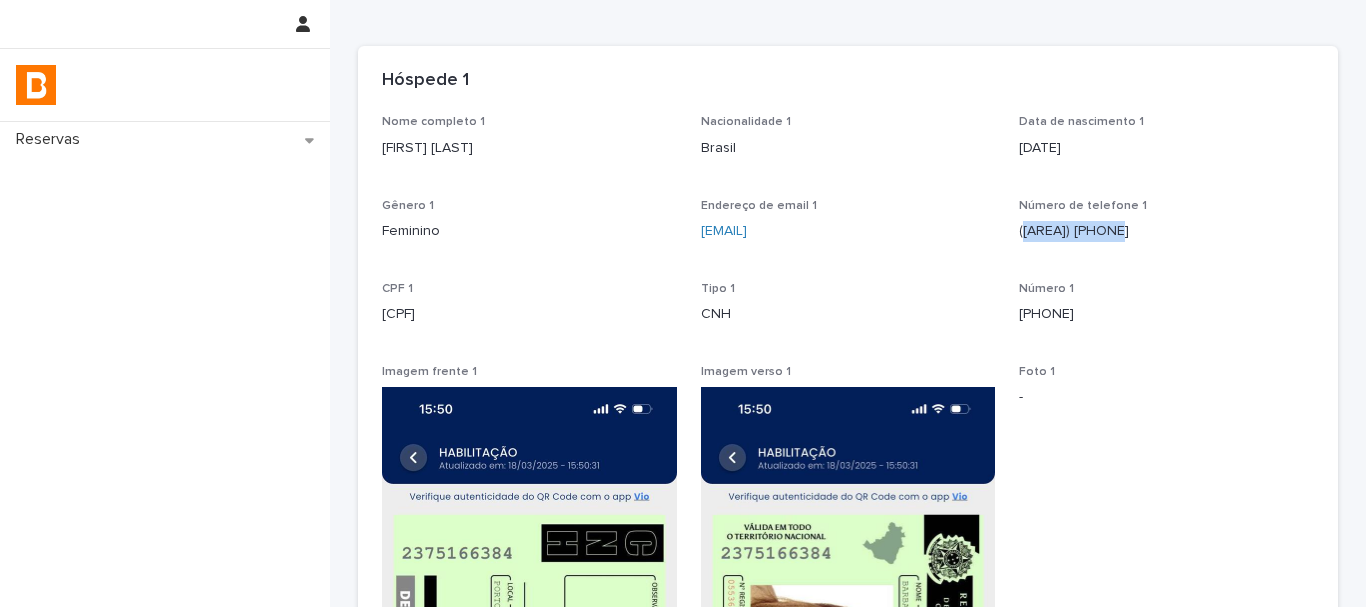 drag, startPoint x: 1138, startPoint y: 228, endPoint x: 1015, endPoint y: 223, distance: 123.101585 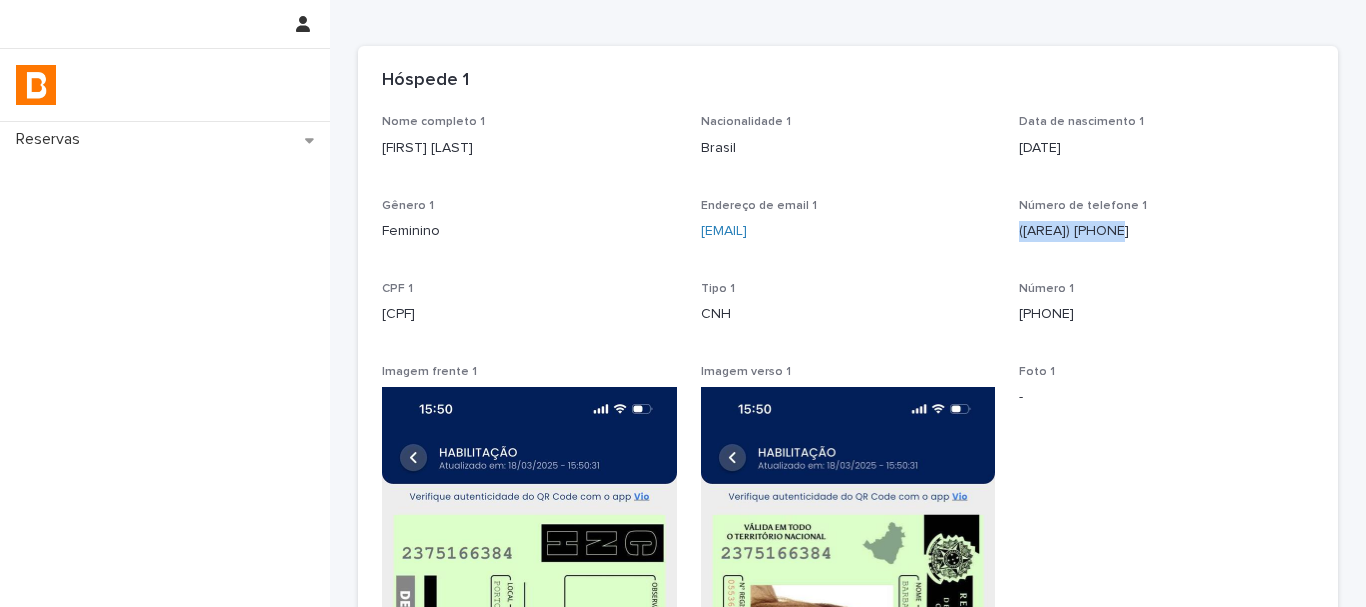 drag, startPoint x: 1008, startPoint y: 230, endPoint x: 1126, endPoint y: 229, distance: 118.004234 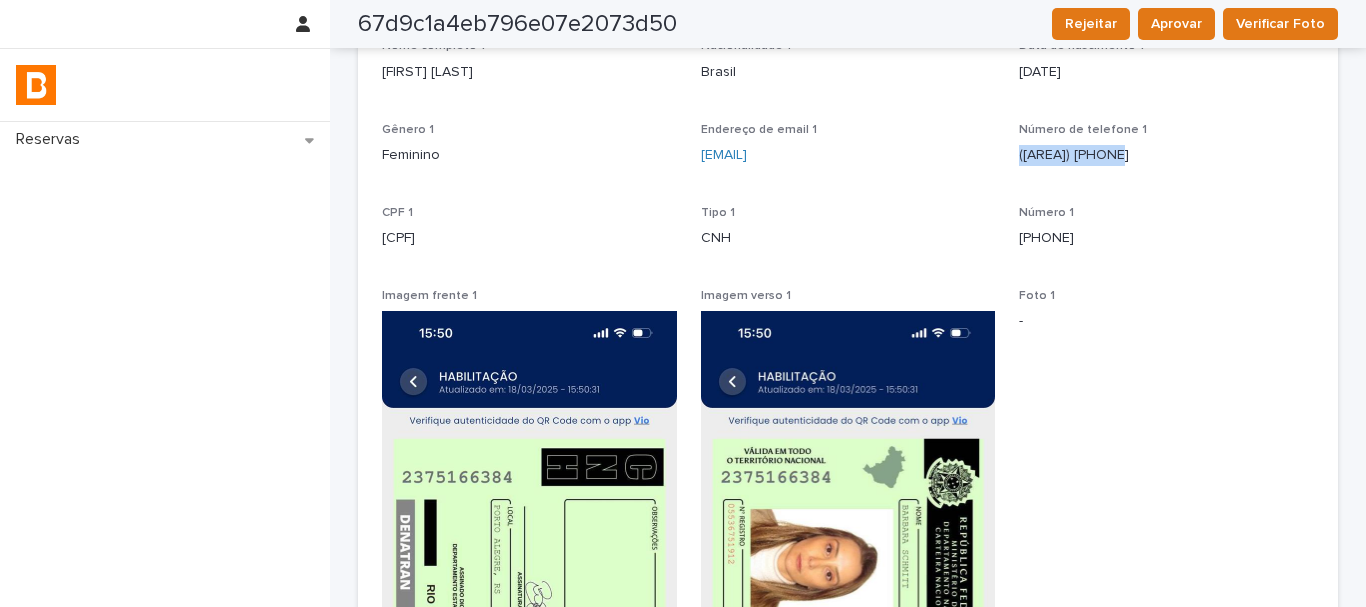 scroll, scrollTop: 0, scrollLeft: 0, axis: both 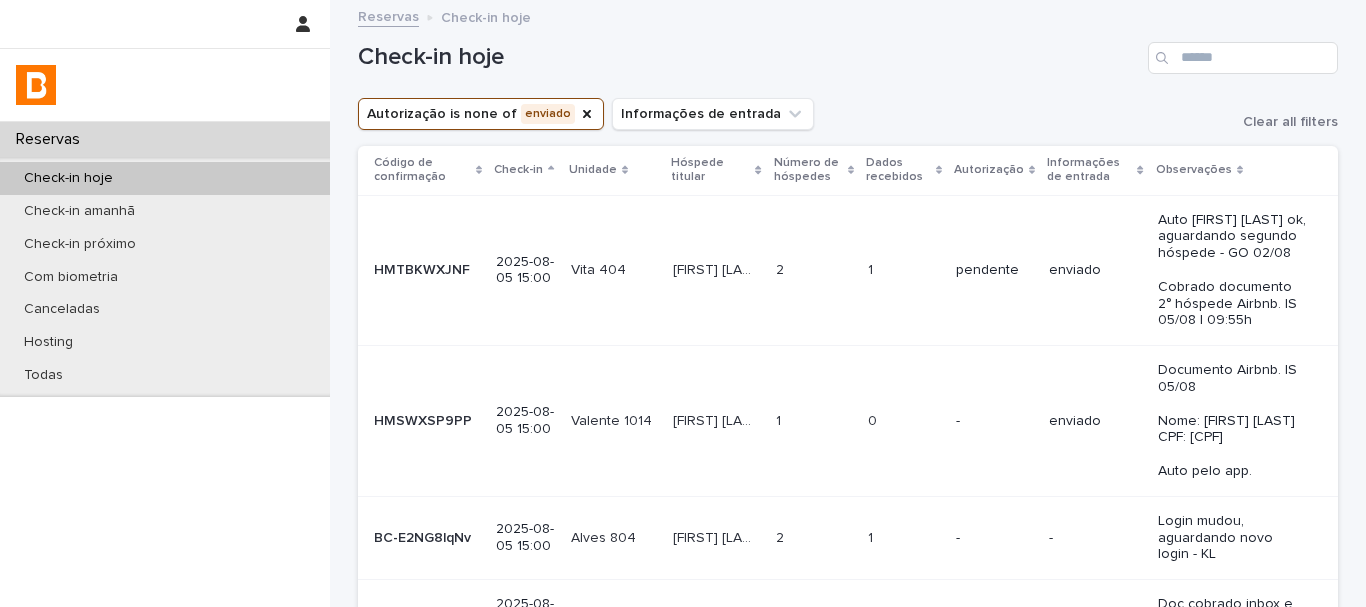 click on "[FIRST] [LAST] [FIRST] [LAST]" at bounding box center (716, 270) 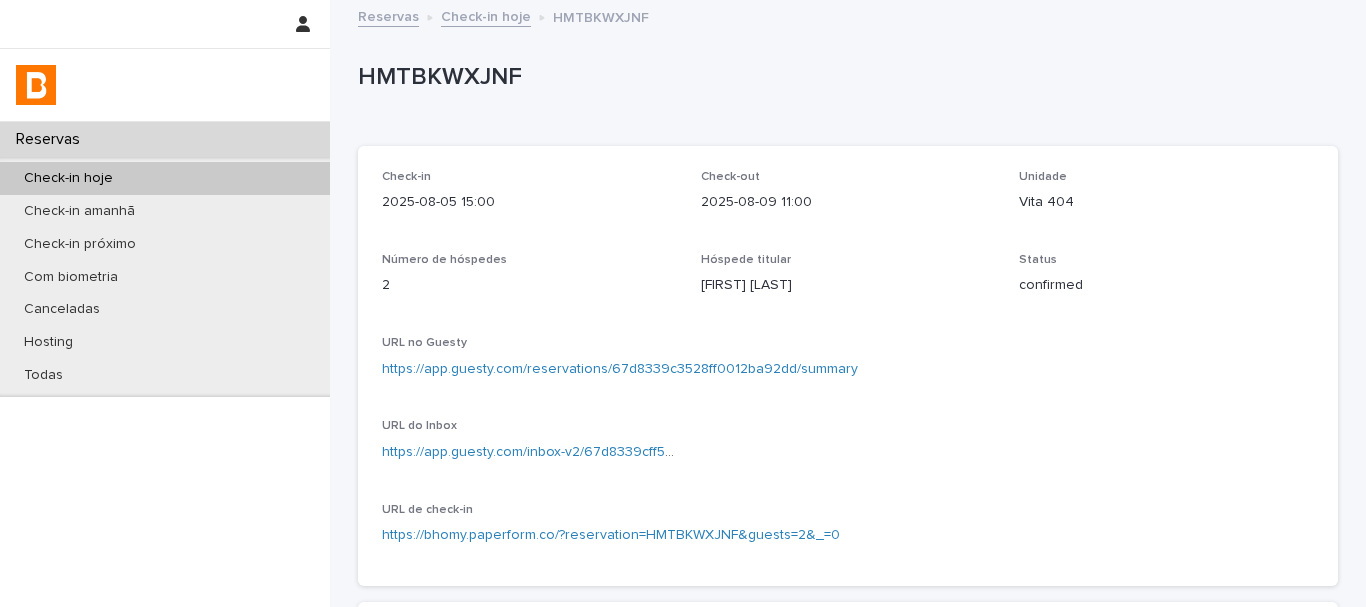 click on "2" at bounding box center (529, 285) 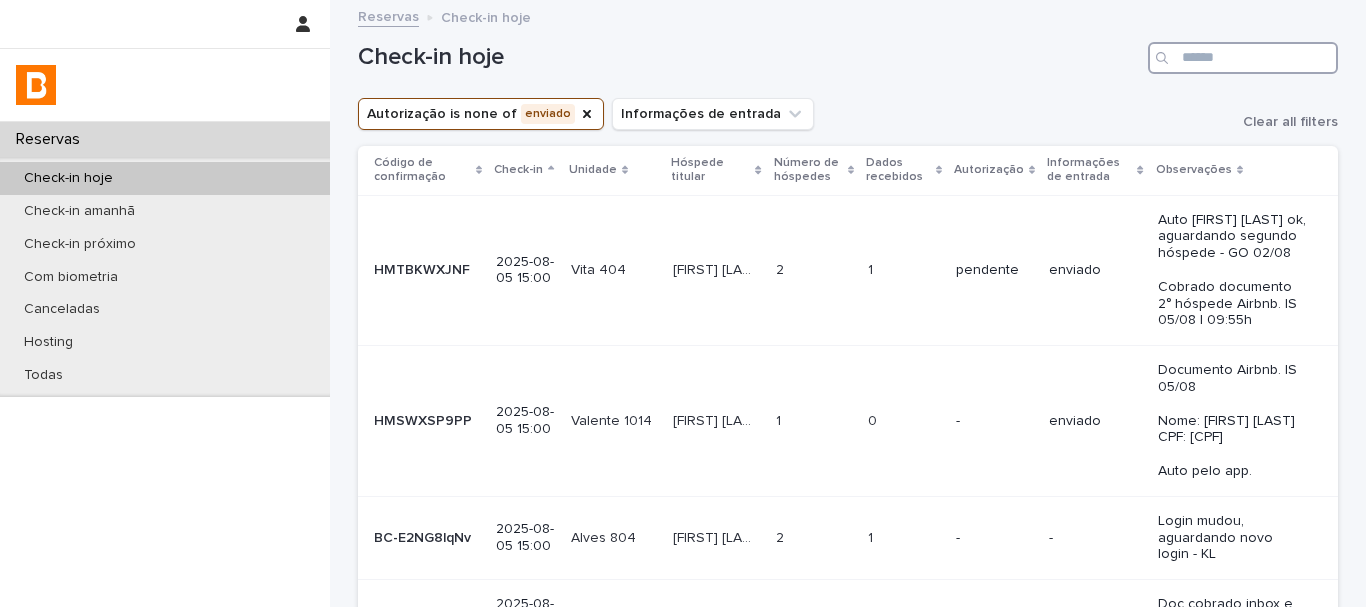 click at bounding box center [1243, 58] 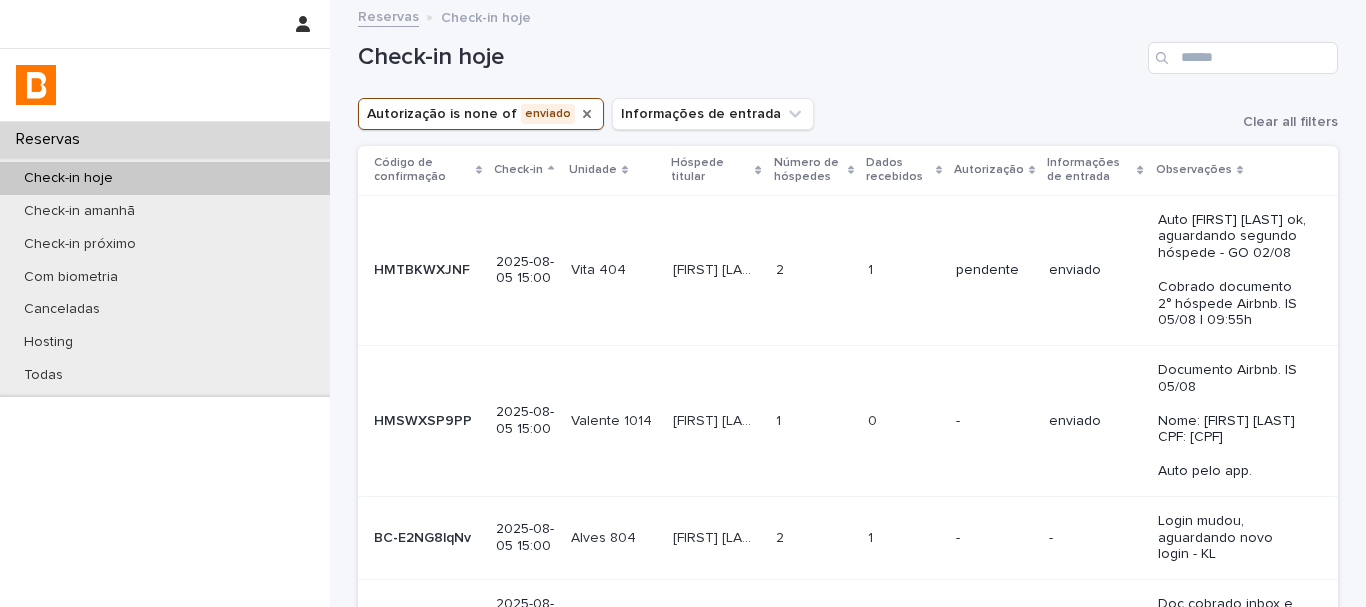 drag, startPoint x: 570, startPoint y: 113, endPoint x: 581, endPoint y: 111, distance: 11.18034 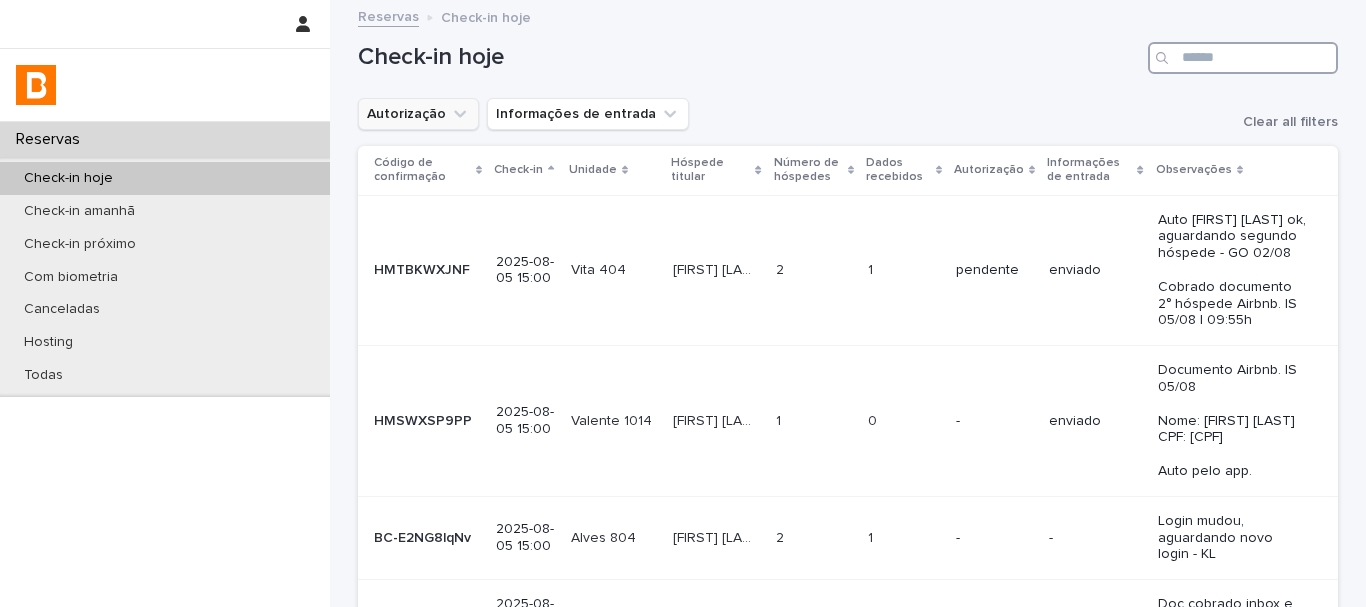 click at bounding box center [1243, 58] 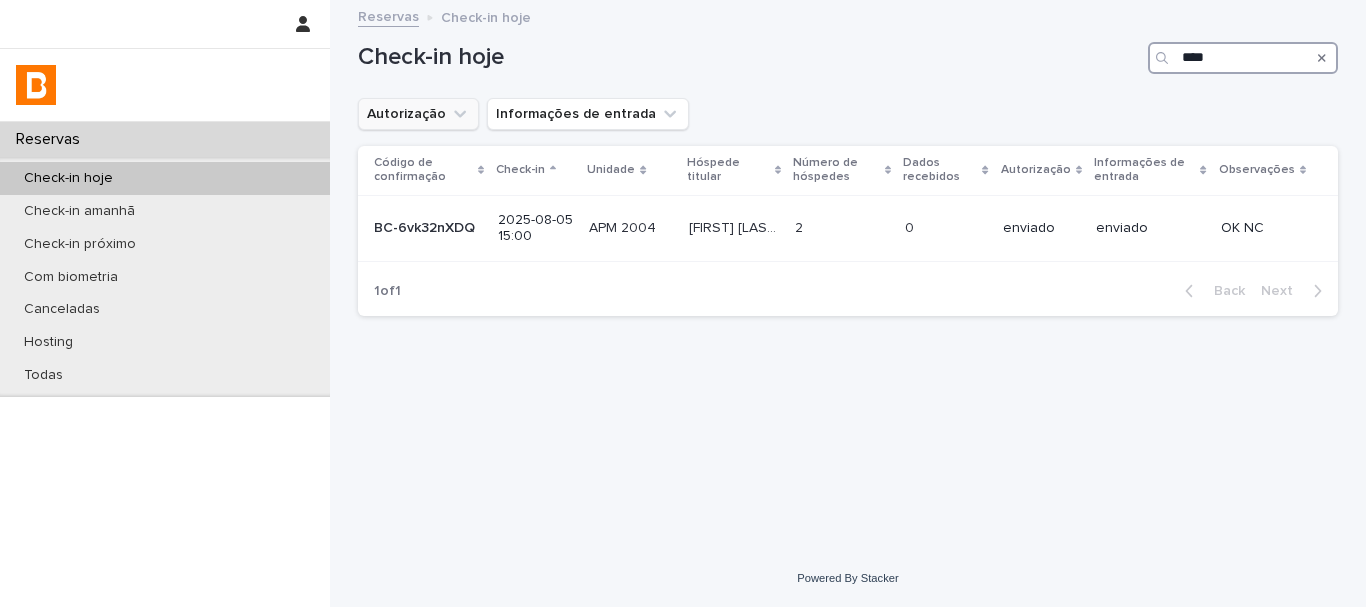 type on "***" 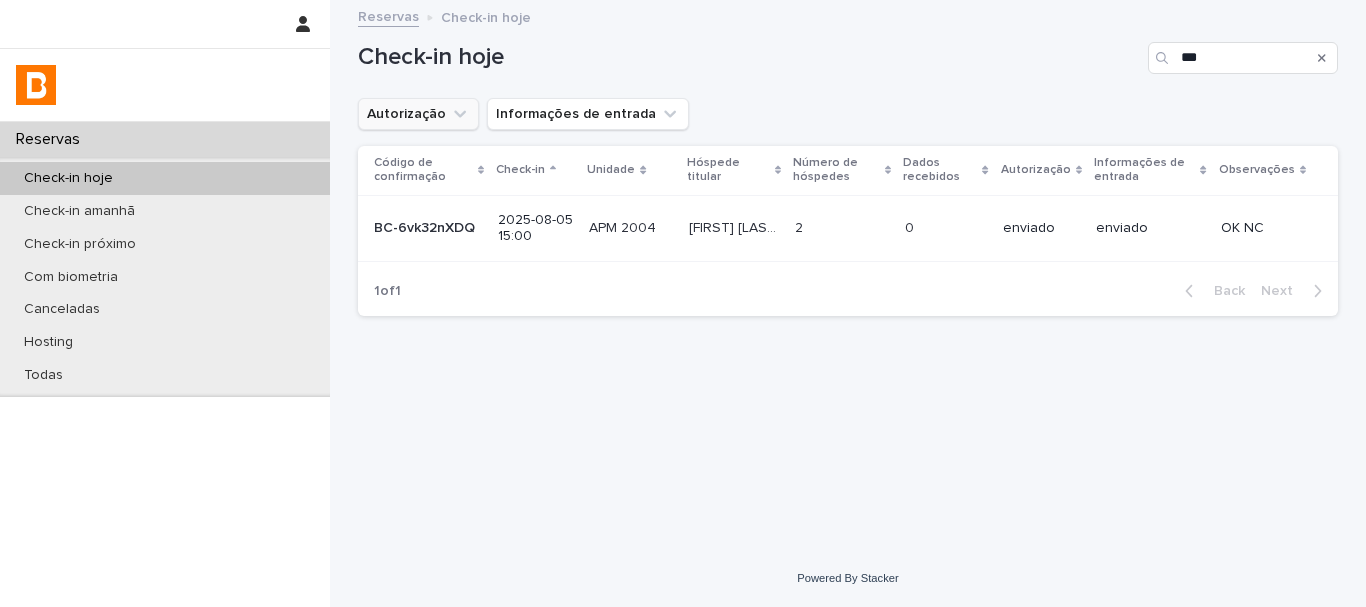 click at bounding box center (946, 228) 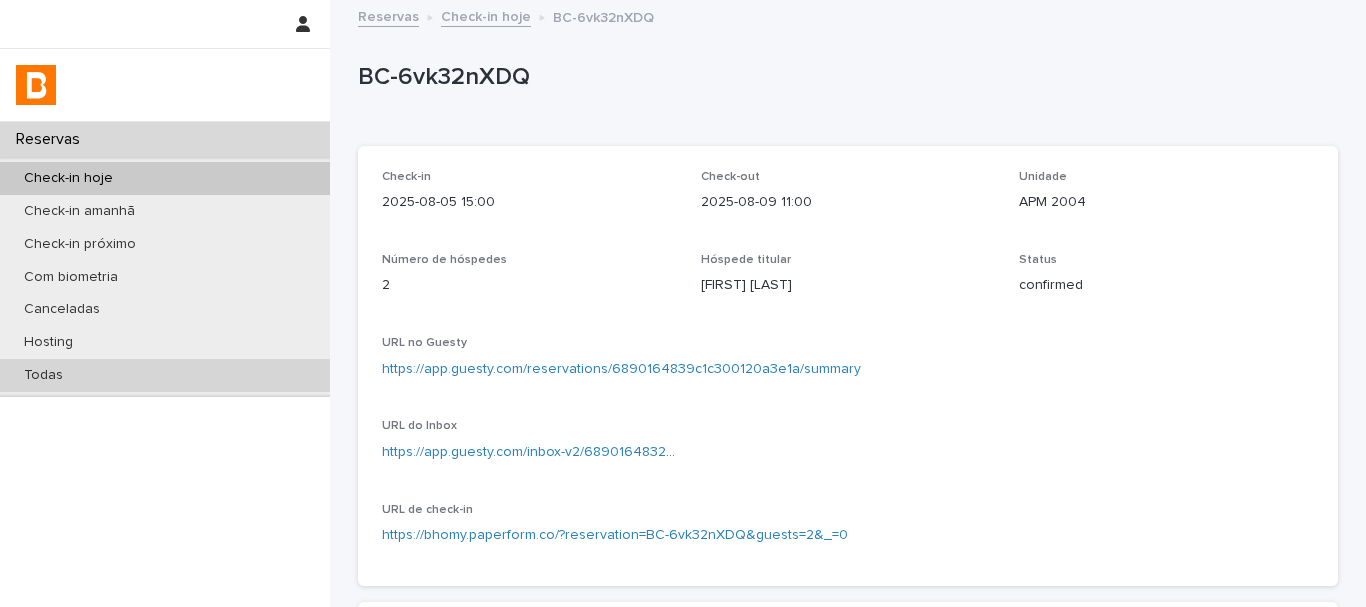 click on "Todas" at bounding box center (165, 375) 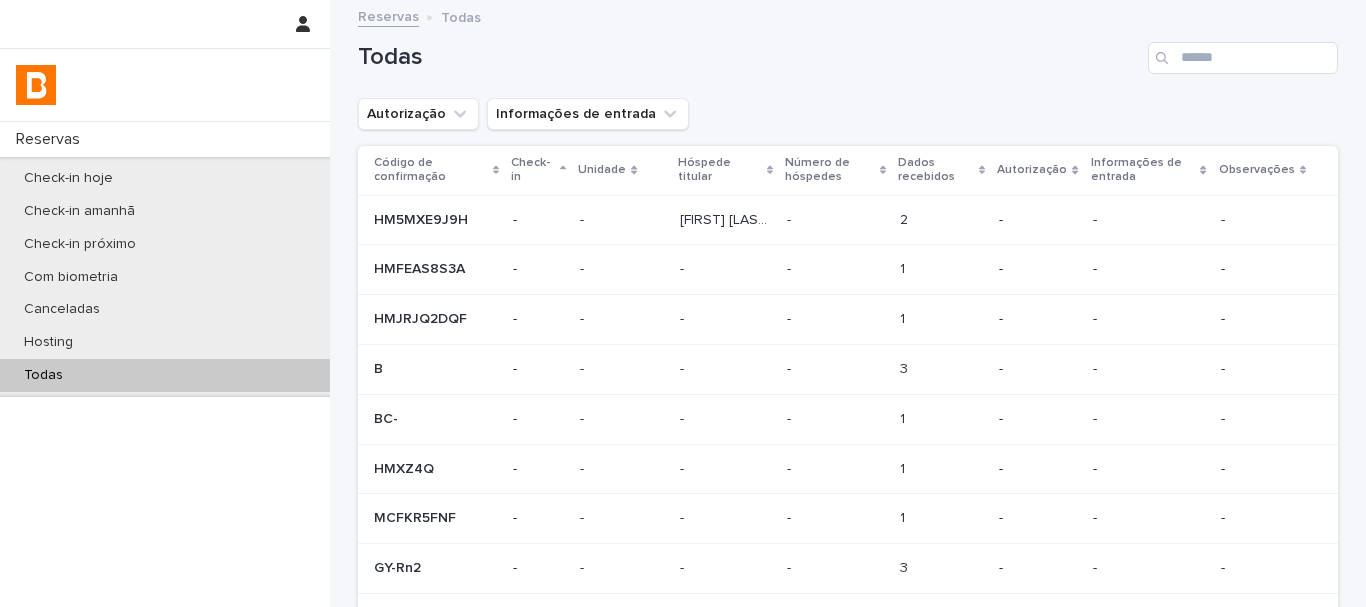 click at bounding box center [1243, 58] 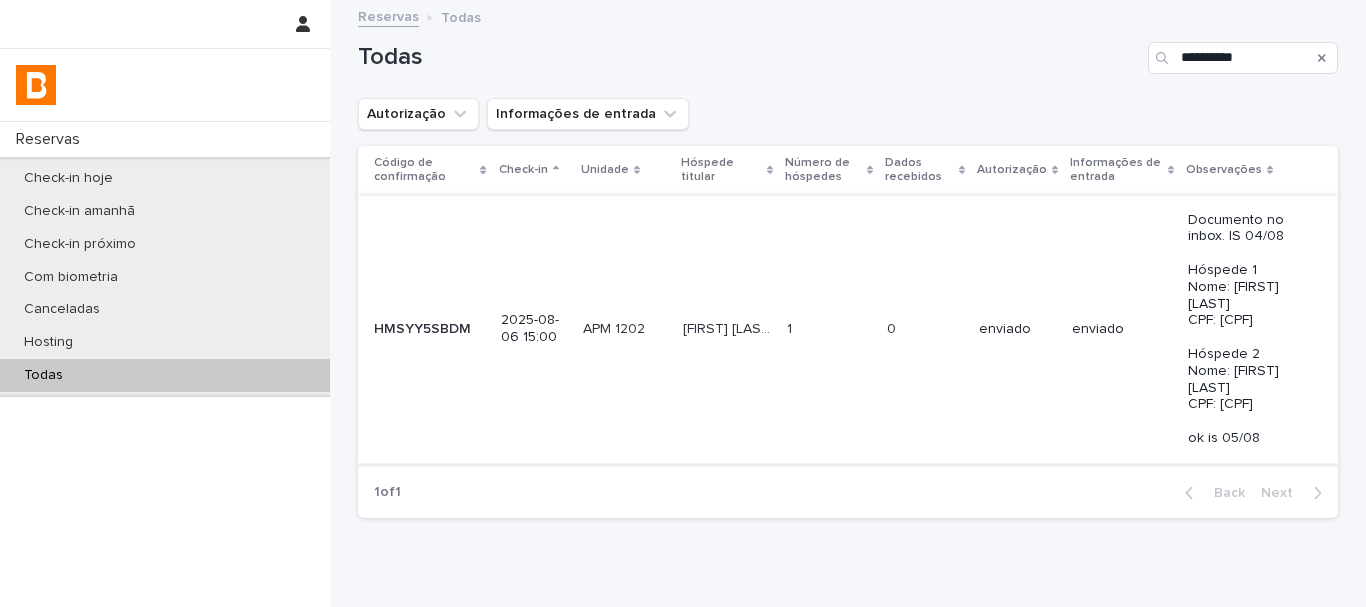 type on "**********" 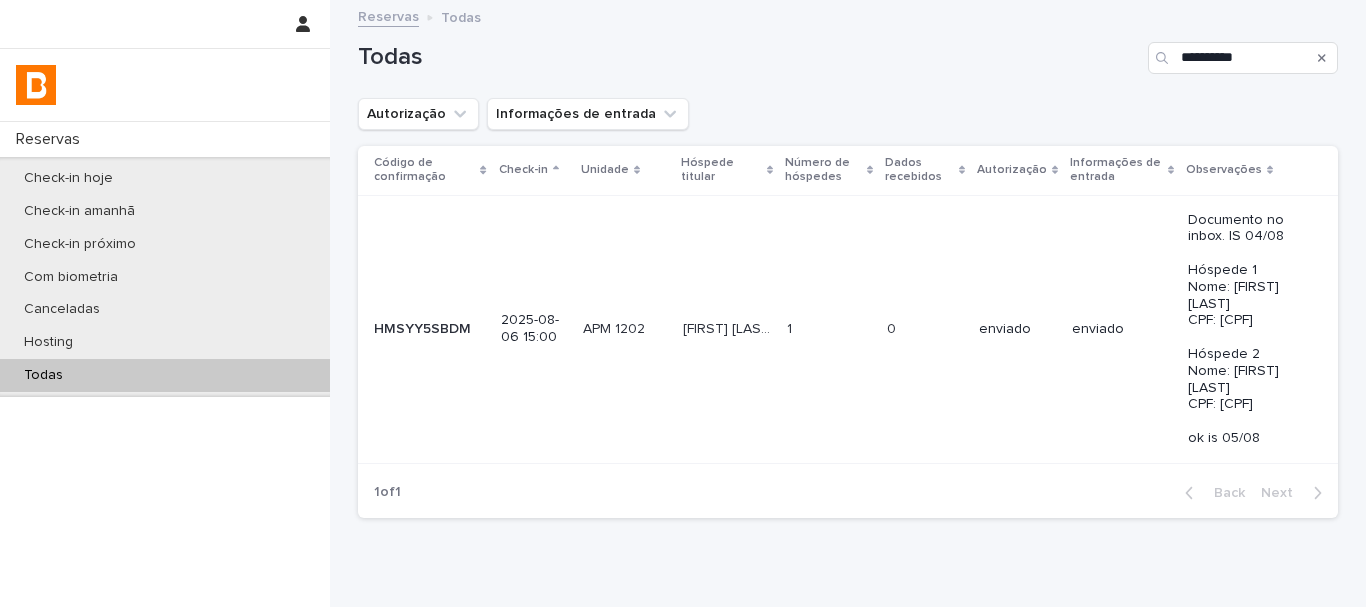click on "1 1" at bounding box center (829, 329) 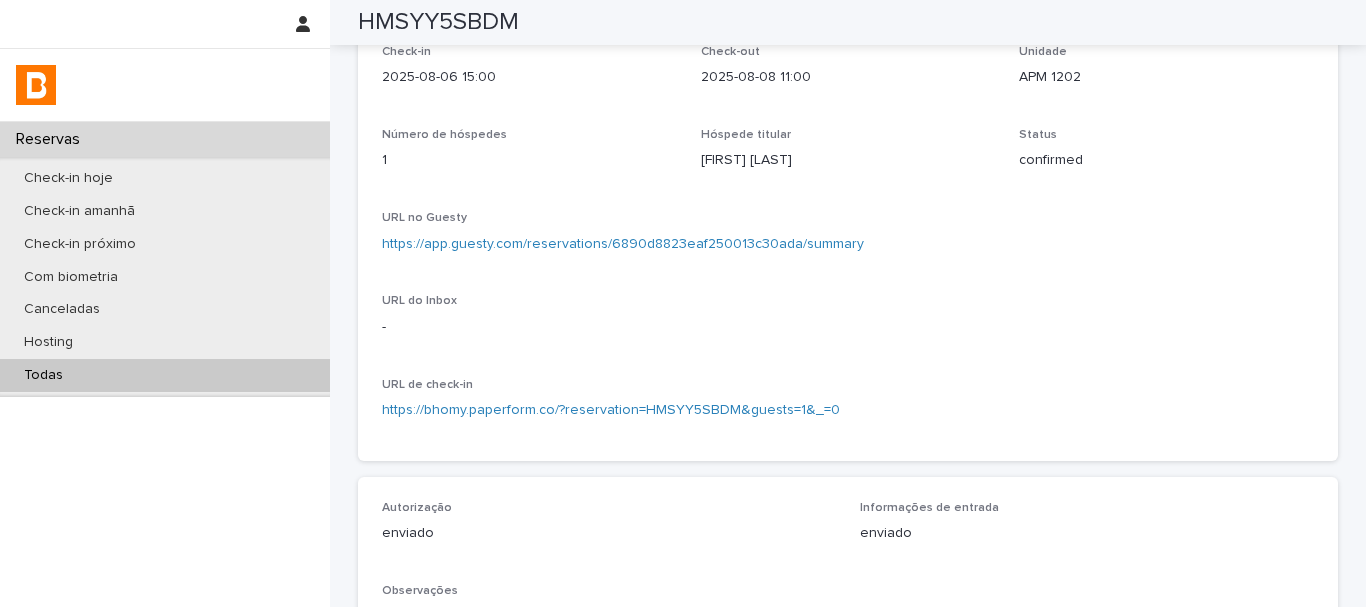 scroll, scrollTop: 0, scrollLeft: 0, axis: both 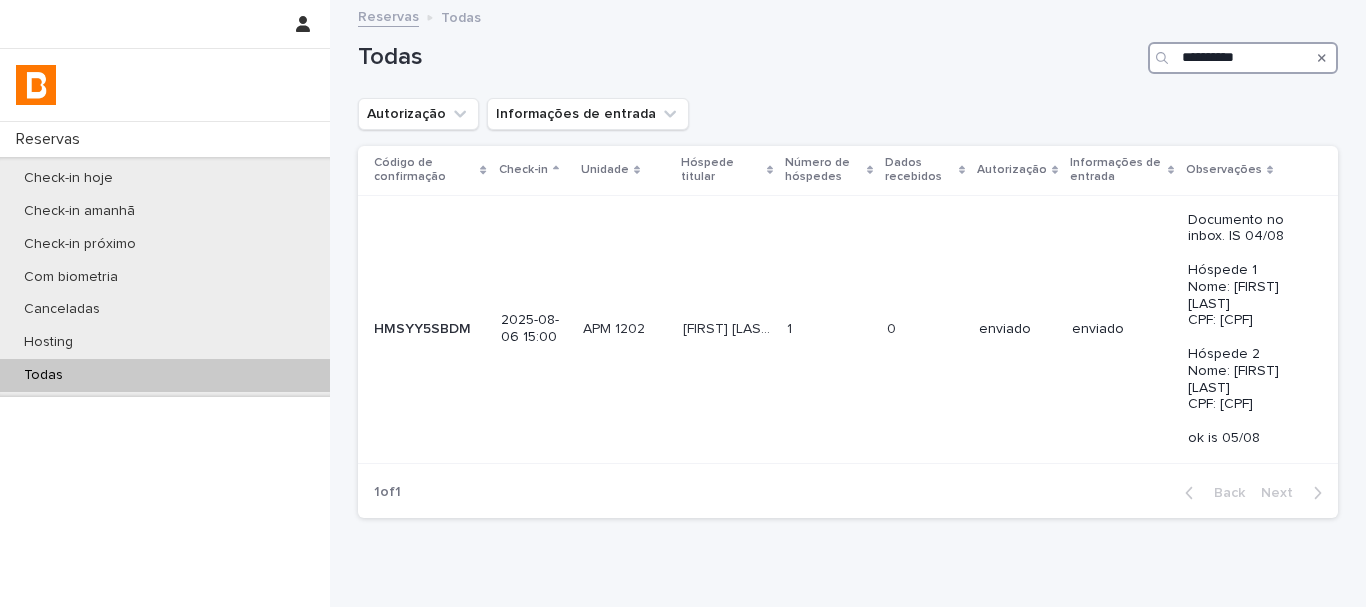 click on "**********" at bounding box center (1243, 58) 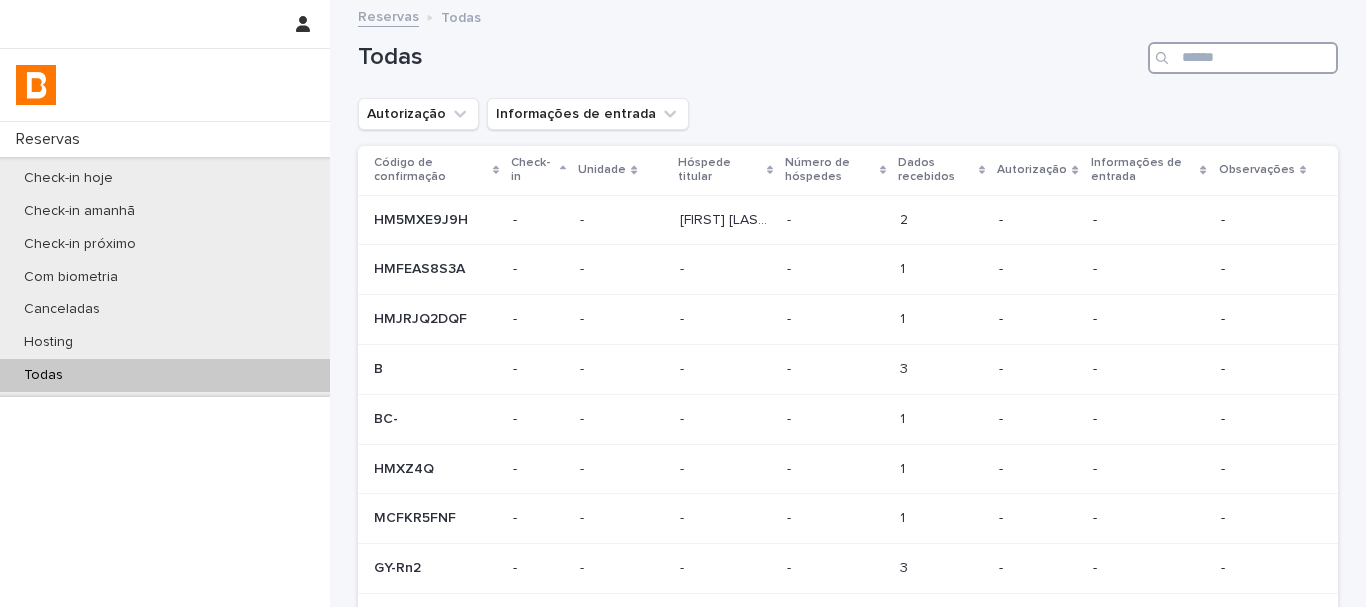 paste on "**********" 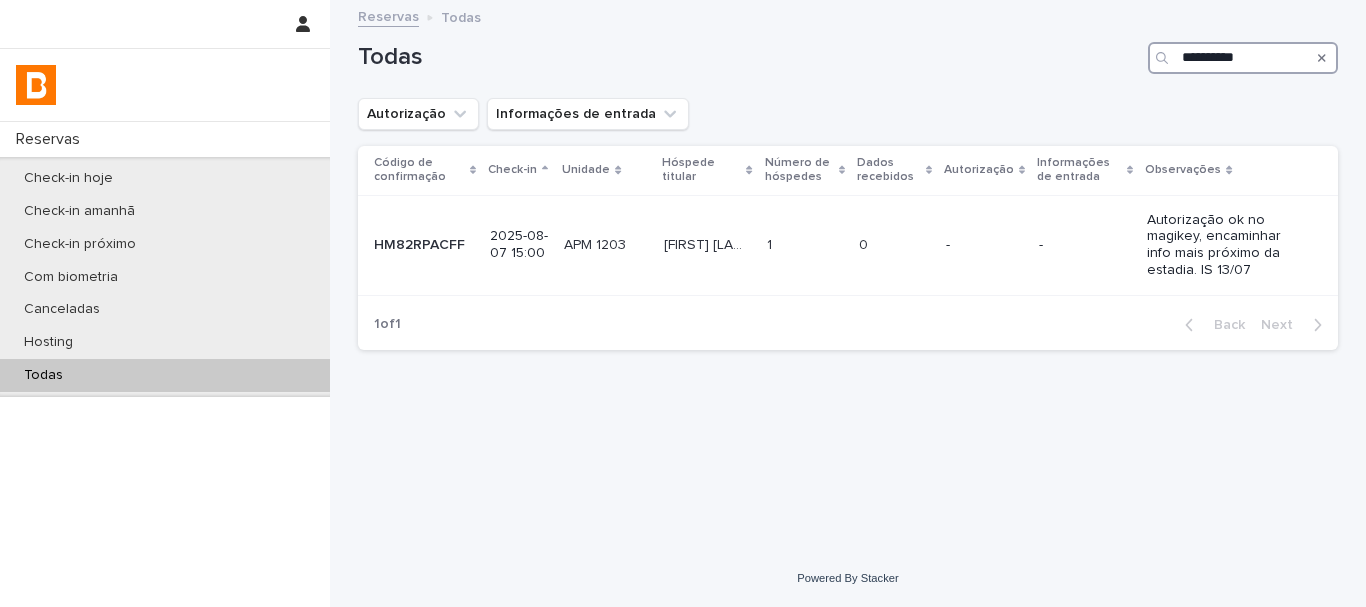 click on "**********" at bounding box center [1243, 58] 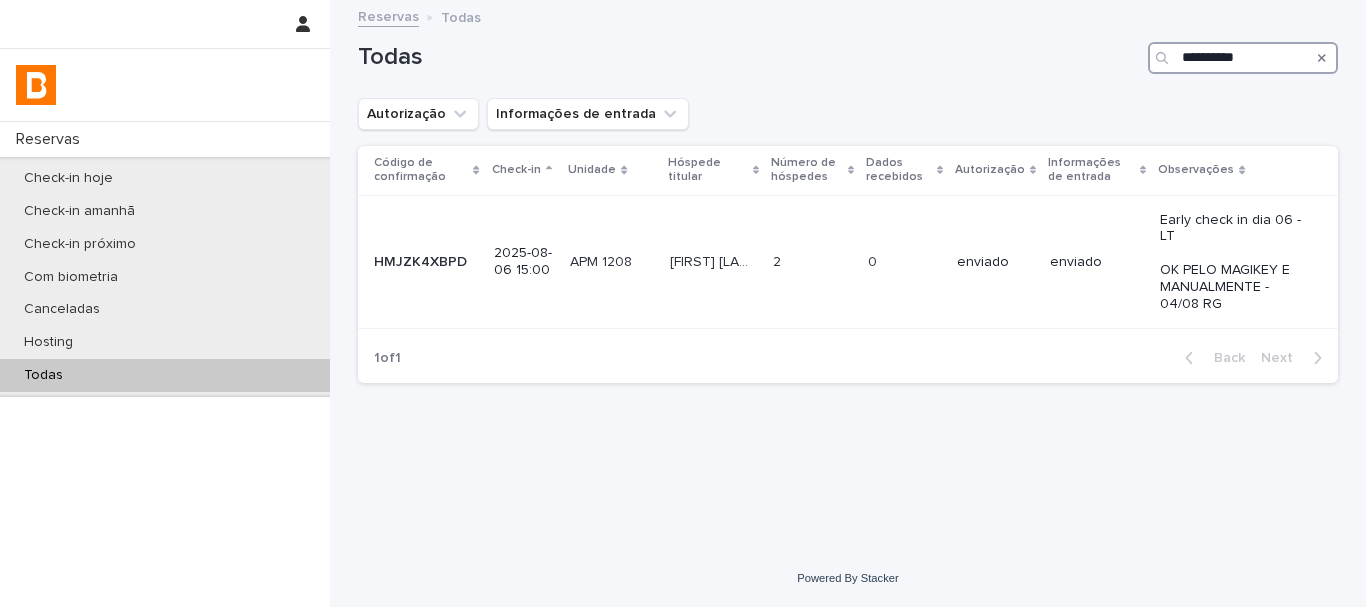 type on "**********" 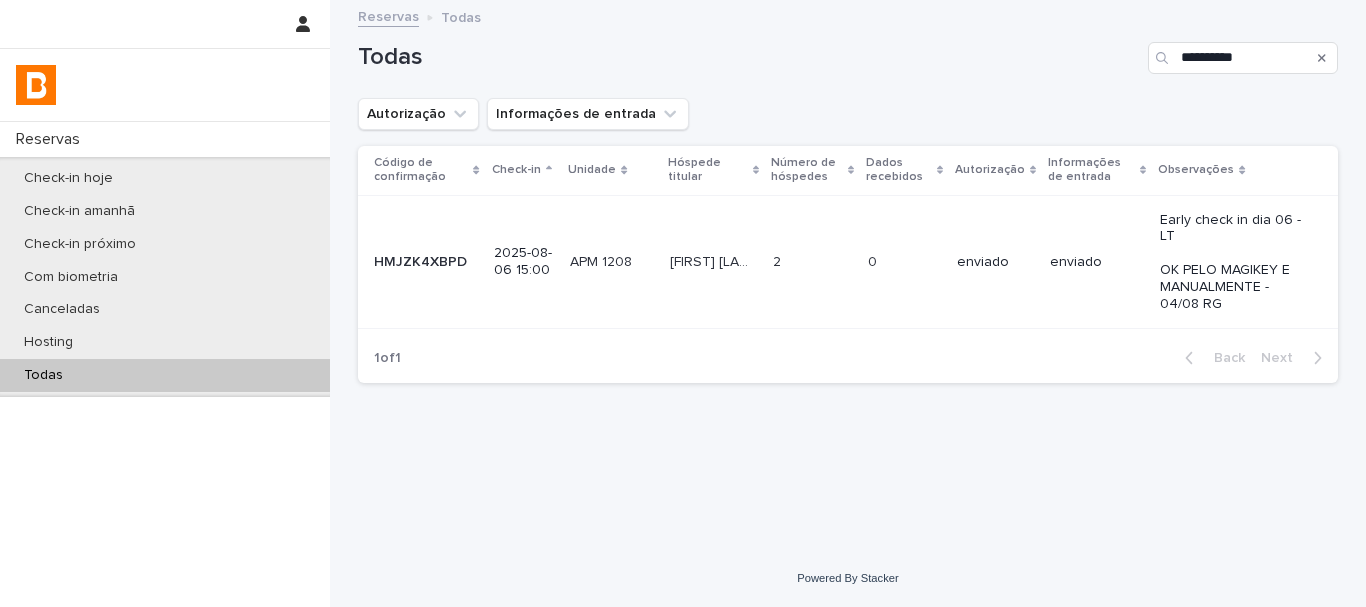 click on "**********" at bounding box center [848, 251] 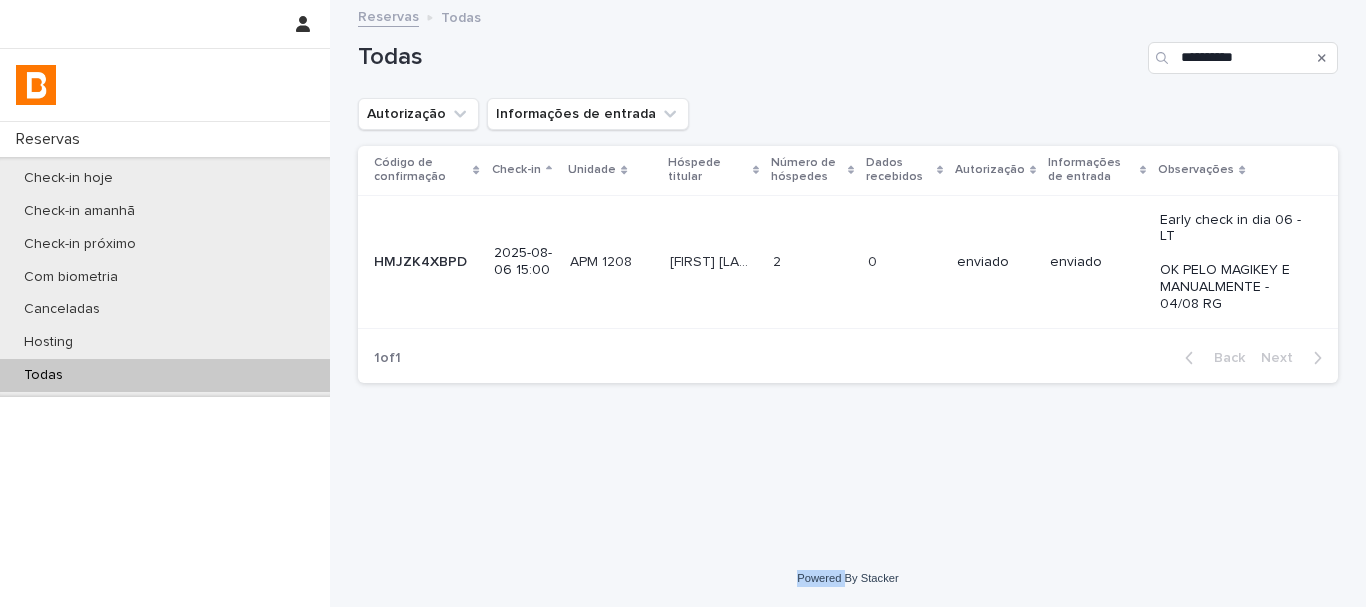 click on "**********" at bounding box center [848, 251] 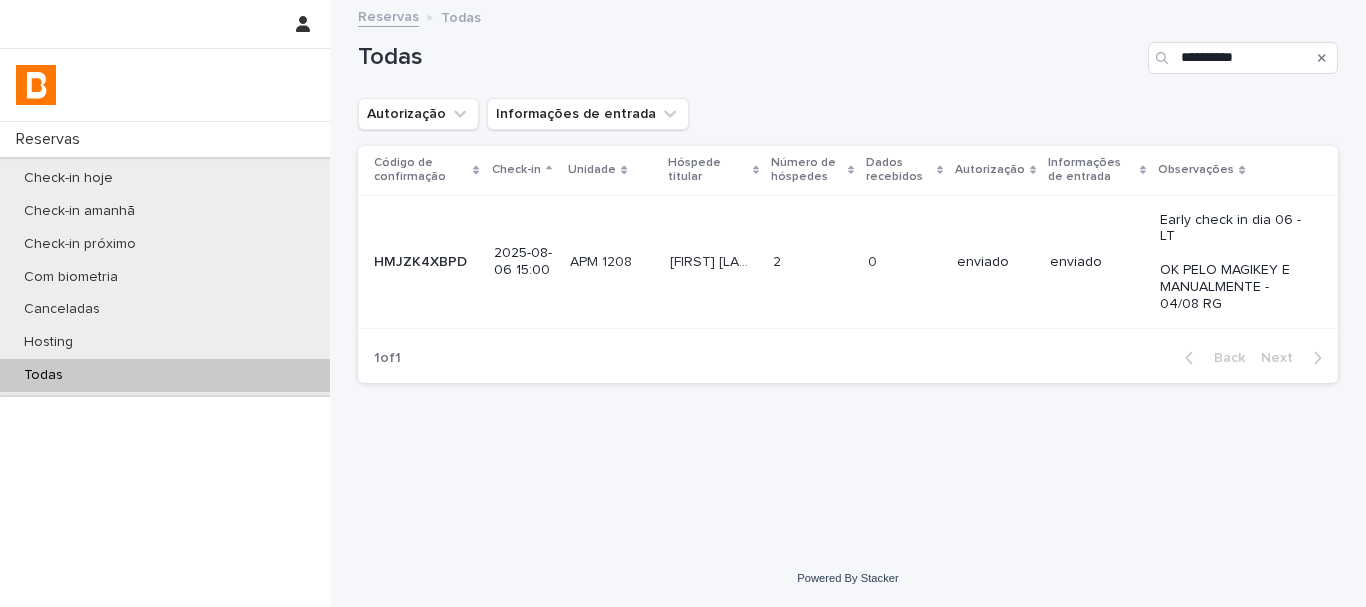 click on "**********" at bounding box center [848, 251] 